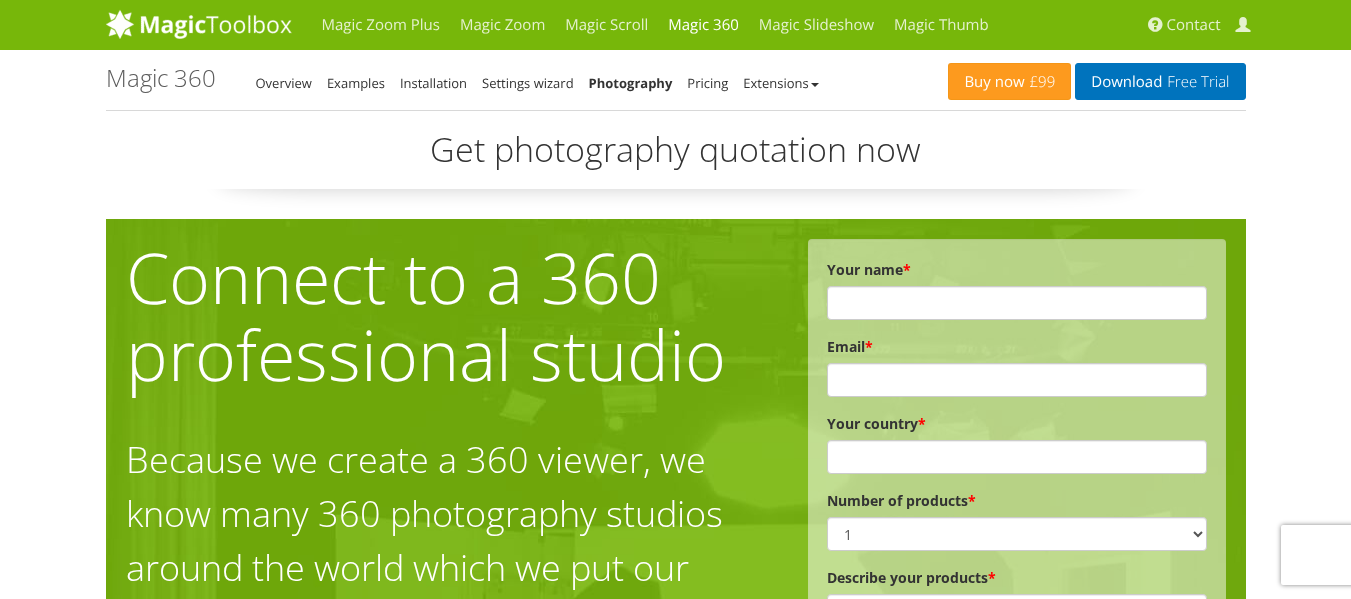 scroll, scrollTop: 0, scrollLeft: 0, axis: both 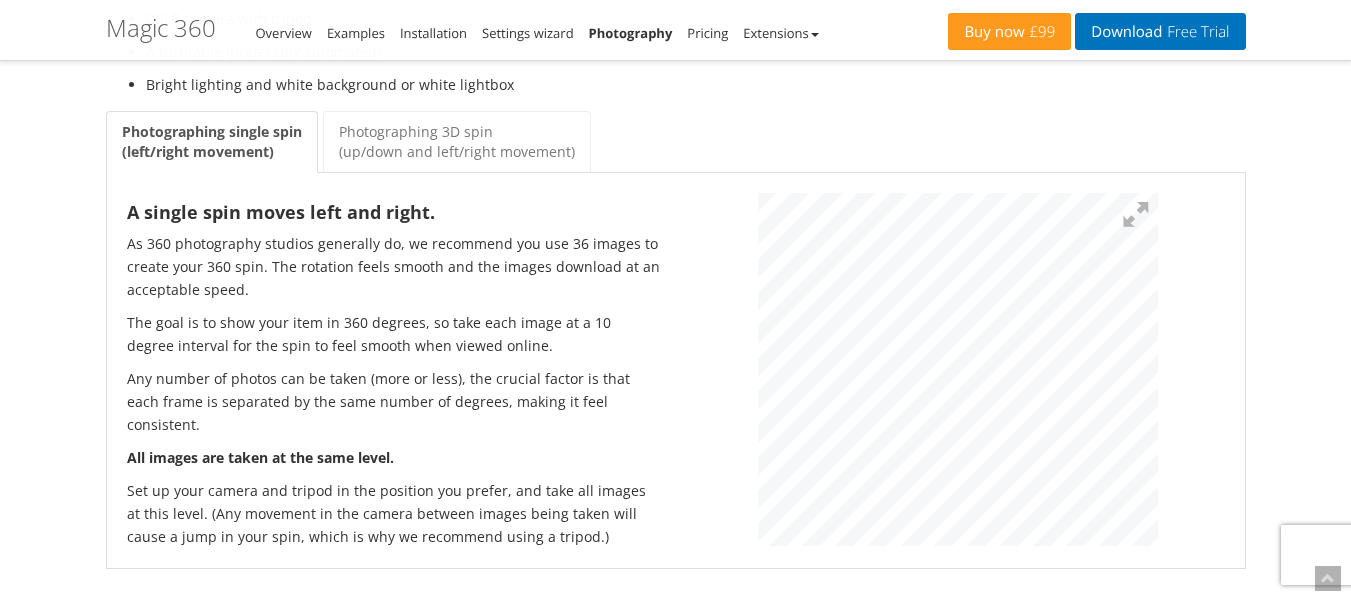 click at bounding box center [958, 372] 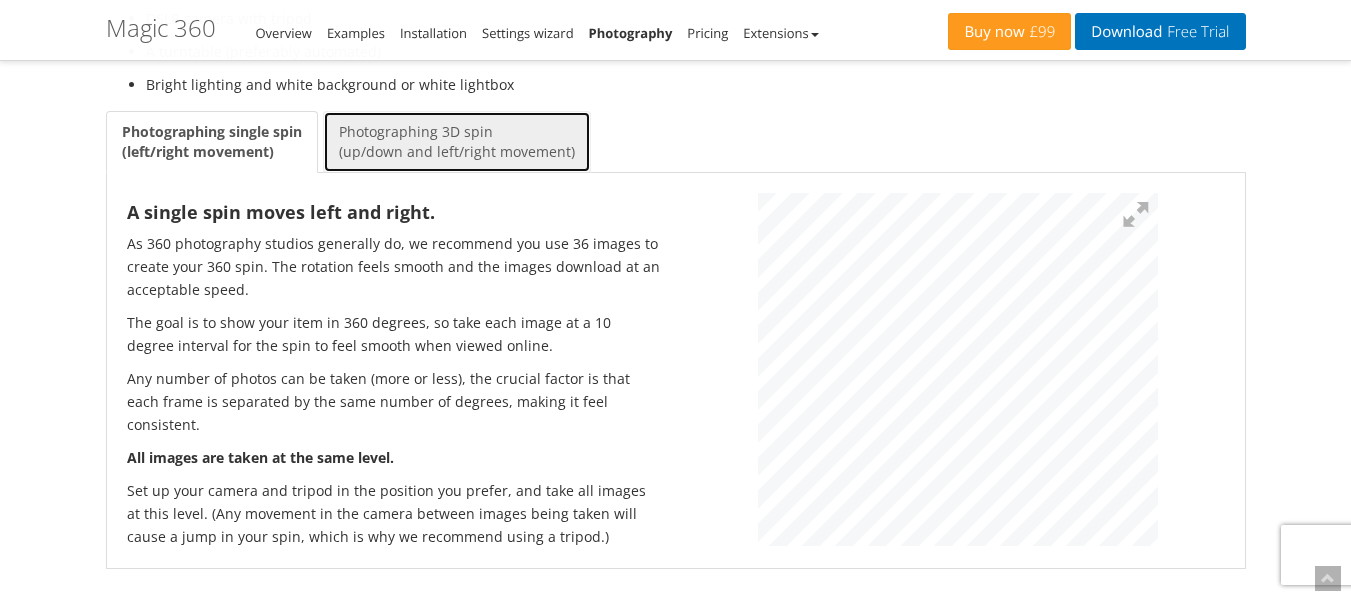 click on "Photographing 3D spin  (up/down and left/right movement)" at bounding box center (457, 142) 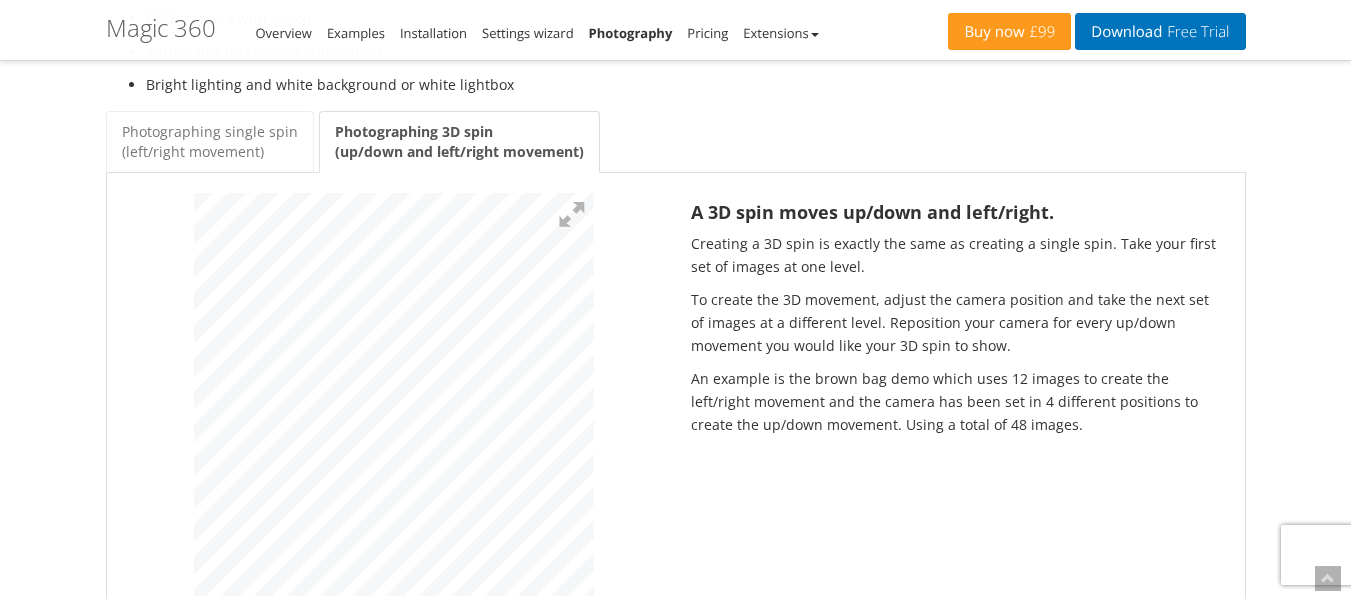 click on "A 3D spin moves up/down and left/right.  Creating a 3D spin is exactly the same as creating a single spin. Take your first set of images at one level. To create the 3D movement, adjust the camera position and take the next set of images at a different level. Reposition your camera for every up/down movement you would like your 3D spin to show. An example is the brown bag demo which uses 12 images to create the left/right movement and the camera has been set in 4 different positions to create the up/down movement. Using a total of 48 images." at bounding box center [676, 397] 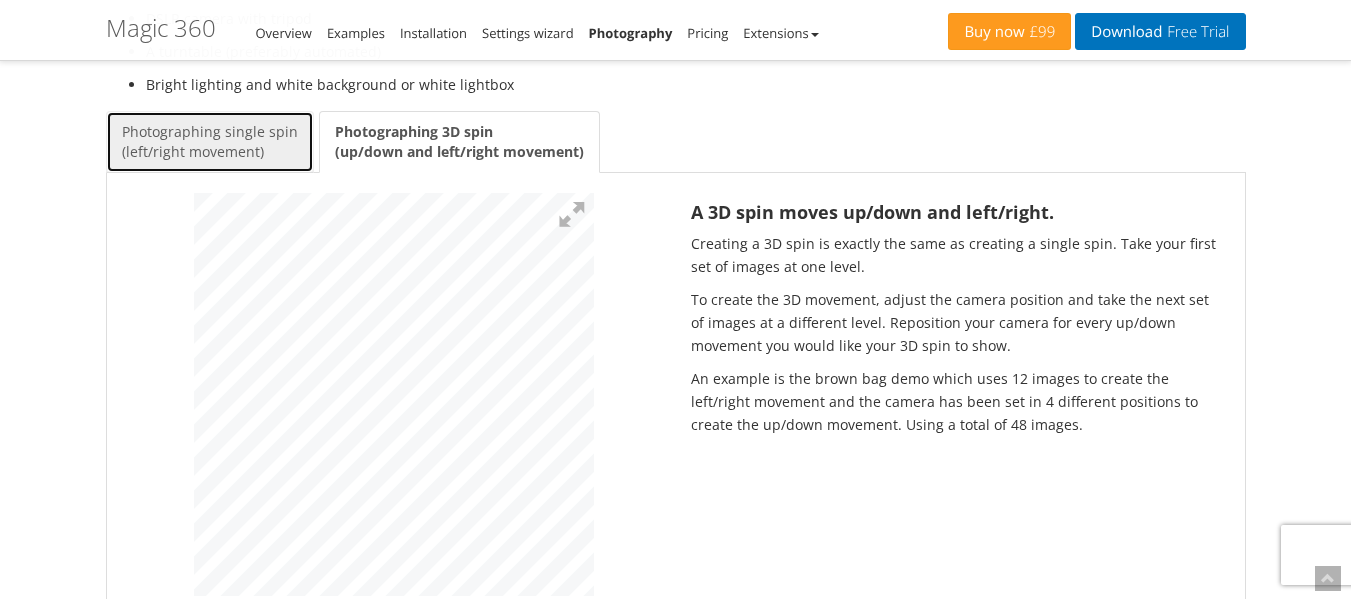click on "Photographing single spin  (left/right movement)" at bounding box center (210, 142) 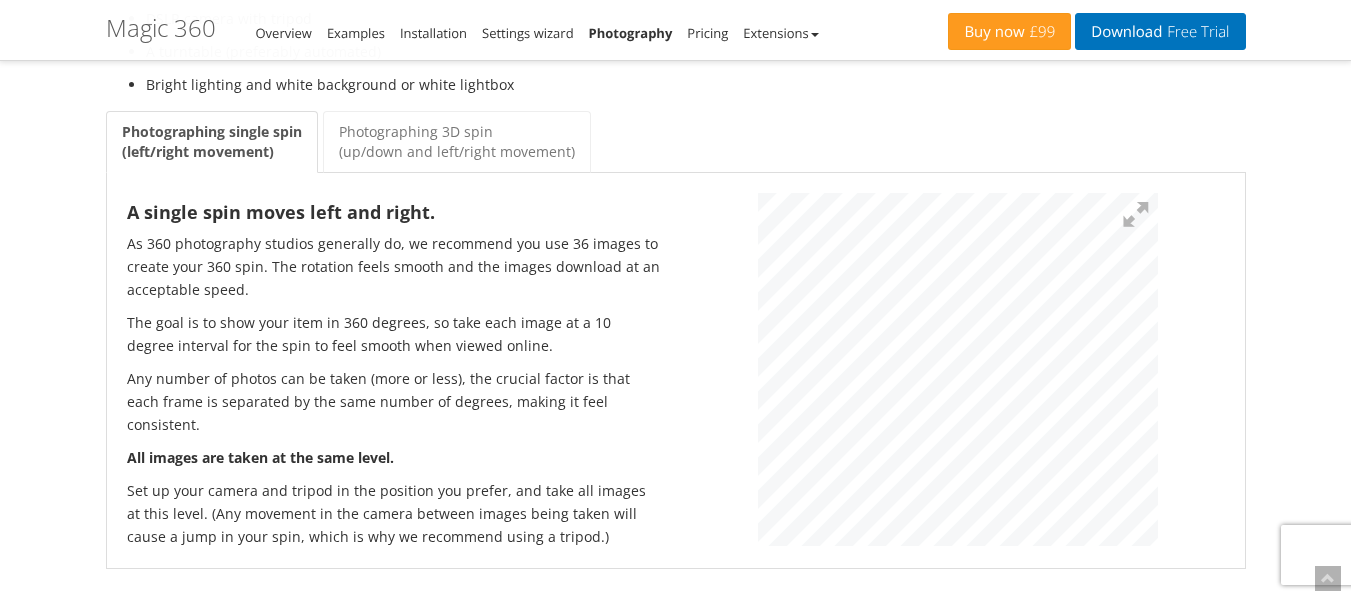 click on "A single spin moves left and right. As 360 photography studios generally do, we recommend you use 36 images to create your 360 spin. The rotation feels smooth and the images download at an acceptable speed. The goal is to show your item in 360 degrees, so take each image at a 10 degree interval for the spin to feel smooth when viewed online. Any number of photos can be taken (more or less), the crucial factor is that each frame is separated by the same number of degrees, making it feel consistent. All images are taken at the same level. Set up your camera and tripod in the position you prefer, and take all images at this level. (Any movement in the camera between images being taken will cause a jump in your spin, which is why we recommend using a tripod.)" at bounding box center [676, 376] 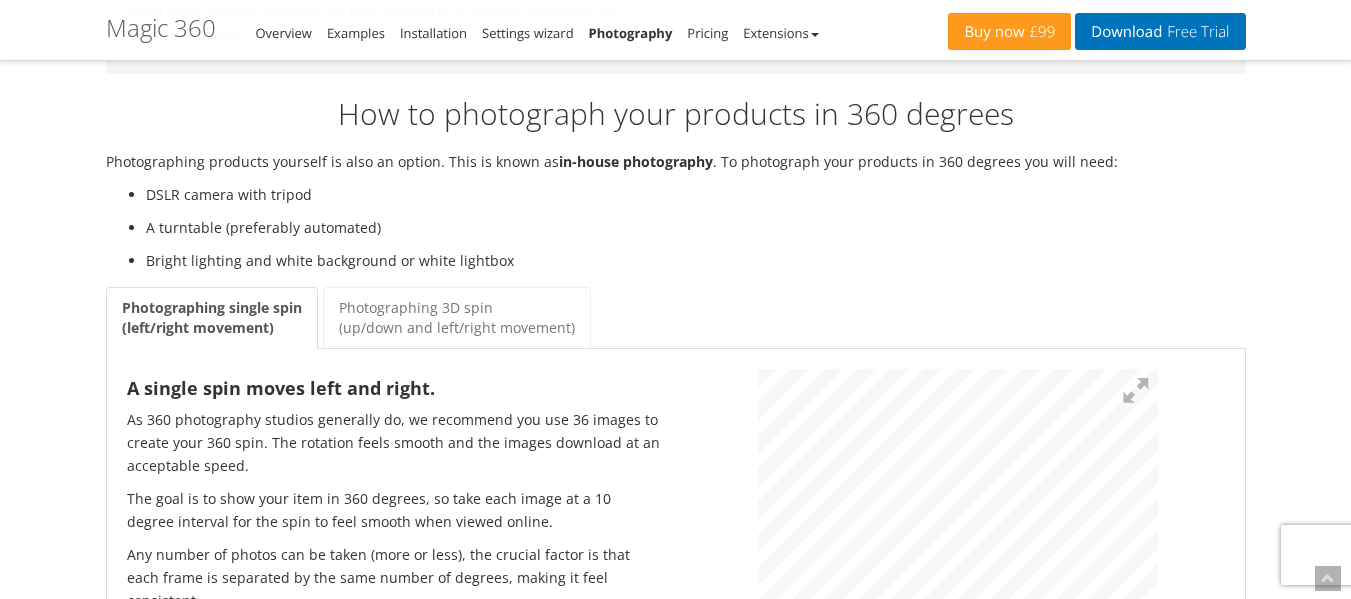scroll, scrollTop: 2488, scrollLeft: 0, axis: vertical 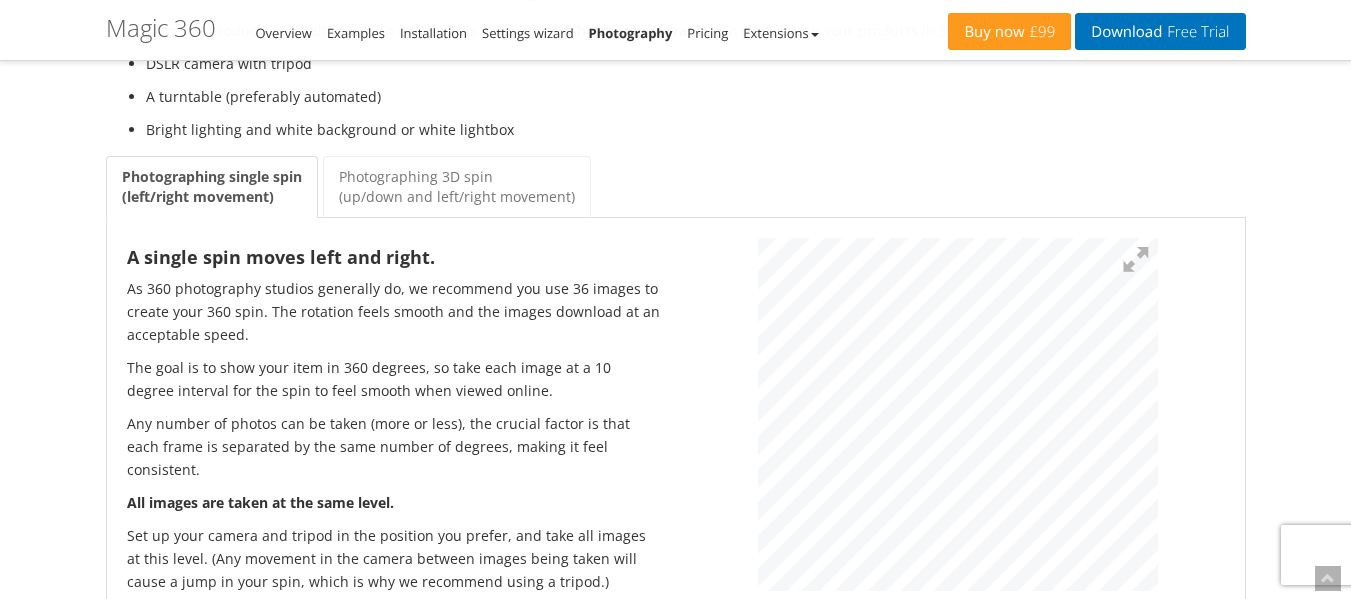 click at bounding box center (958, 417) 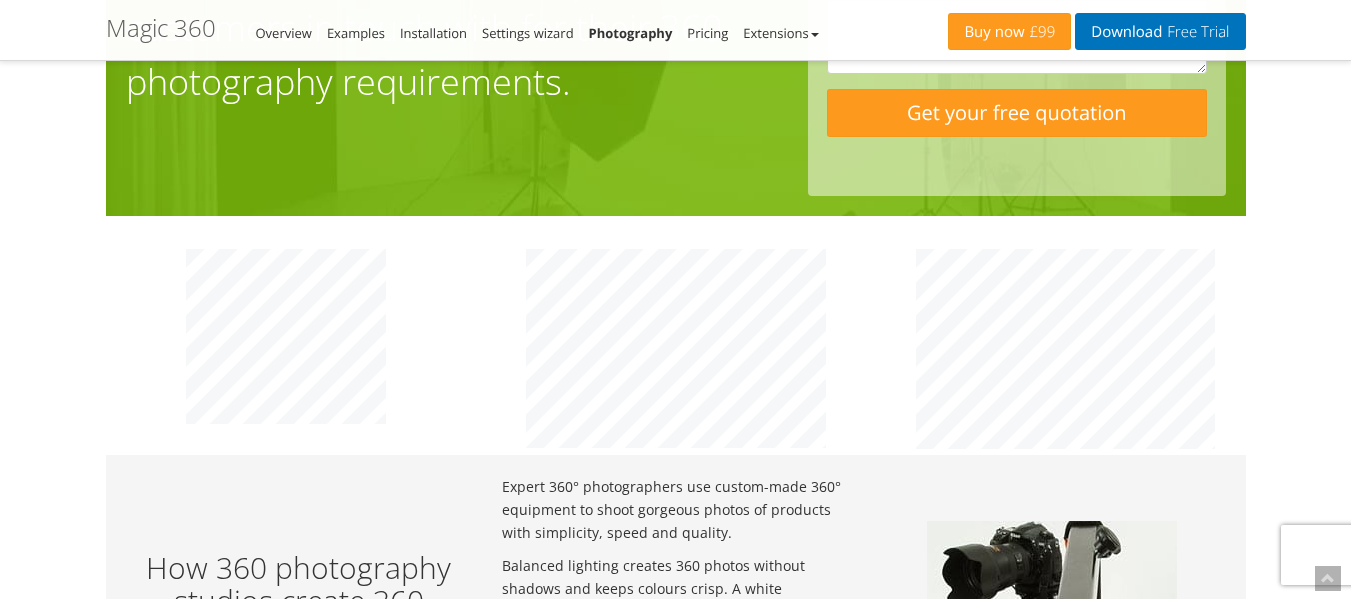scroll, scrollTop: 621, scrollLeft: 0, axis: vertical 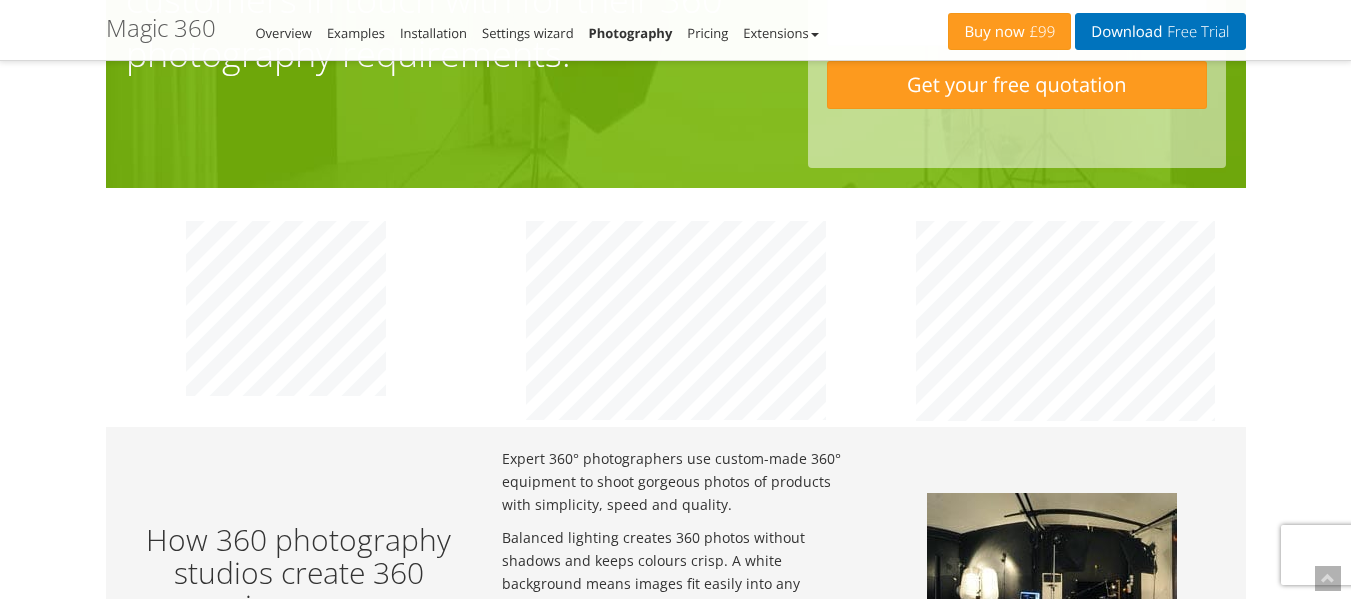 click on "Magic Zoom Plus   Magic Zoom   Magic Scroll   Magic 360   Magic Slideshow   Magic Thumb    Contact   My Account   Buy now  £99   Download  Free Trial Magic 360  photography Overview Examples Installation Settings wizard Photography Pricing Extensions  Magic 360 for Magento Magic 360 for WooCommerce Magic 360 for PrestaShop Magic 360 for Shopify Magic 360 for OpenCart Magic 360 for CS-Cart Magic 360 for X-Cart Magic 360 for Zen Cart Magic 360 for WordPress Magic 360 for WP e-Commerce Magic 360 for Jigoshop Magic 360 for Joomla Magic 360 for VirtueMart Magic 360 for HikaShop Magic 360 for redSHOP Magic 360 for OXID Magic 360 for CubeCart Magic 360 for ecommerce Templates Magic 360 for LiteCommerce Get photography quotation now Connect to a 360 professional studio Because we create a 360 viewer, we know many 360 photography studios around the world which we put our customers in touch with for their 360 photography requirements.               Your name   Email   Your country   Number of products" at bounding box center [675, 1149] 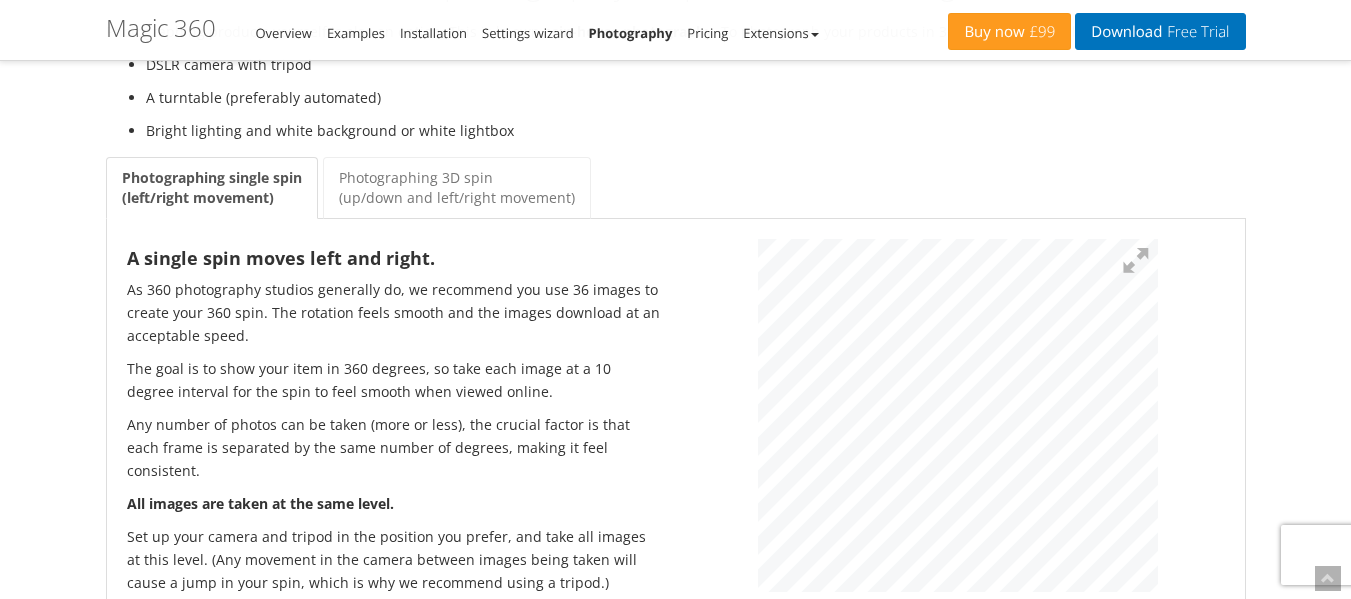 scroll, scrollTop: 2488, scrollLeft: 0, axis: vertical 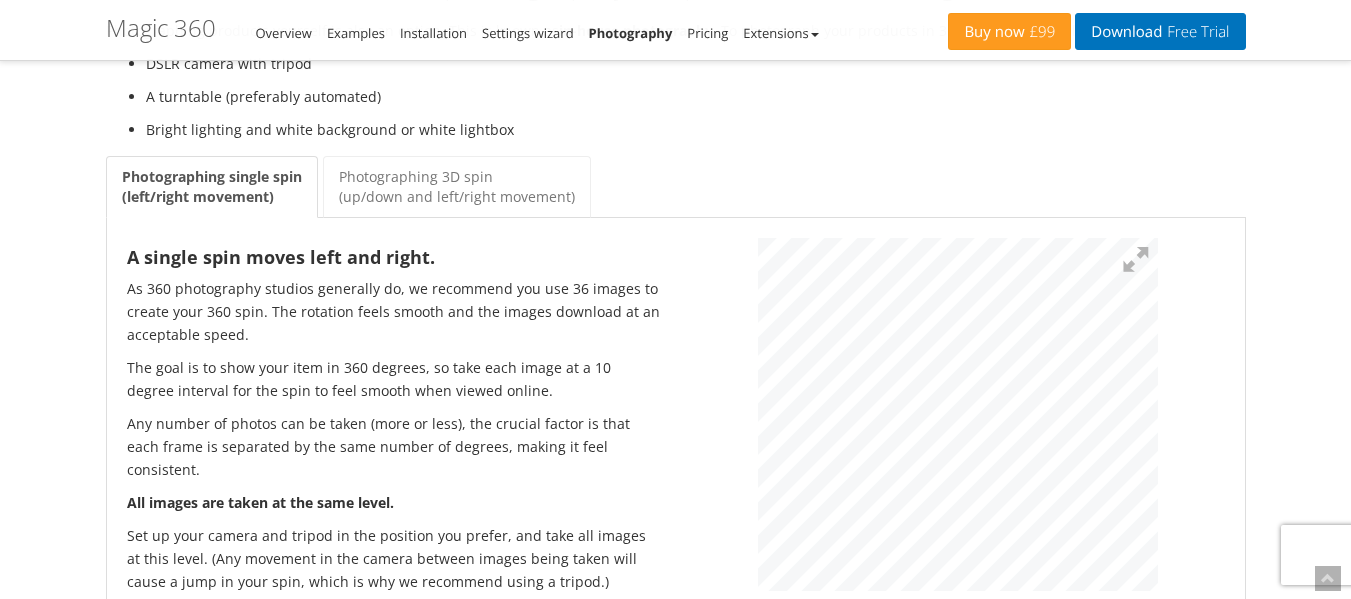 click at bounding box center [958, 417] 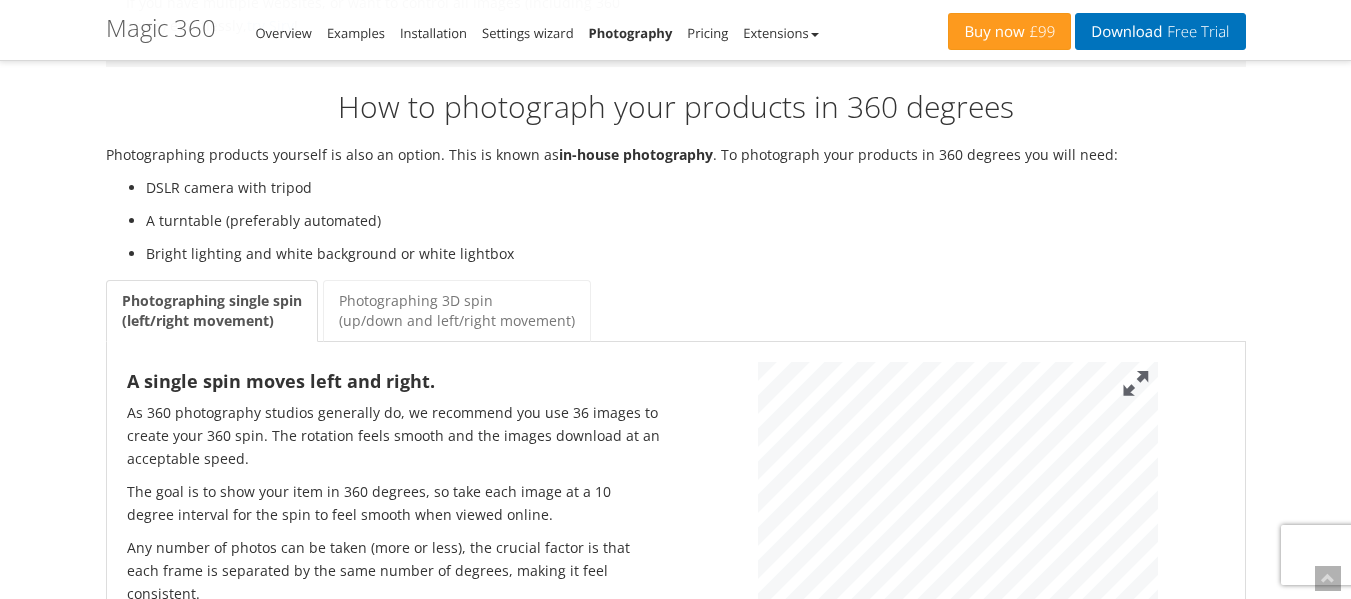 scroll, scrollTop: 2488, scrollLeft: 0, axis: vertical 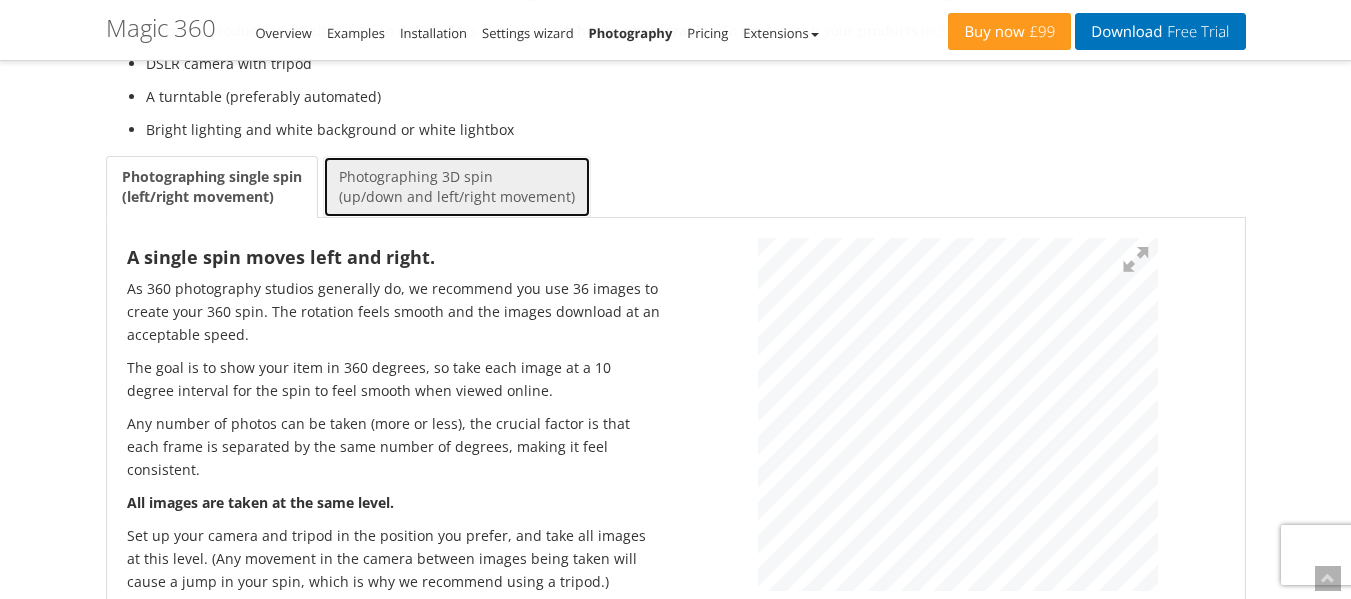 click on "Photographing 3D spin  (up/down and left/right movement)" at bounding box center (457, 187) 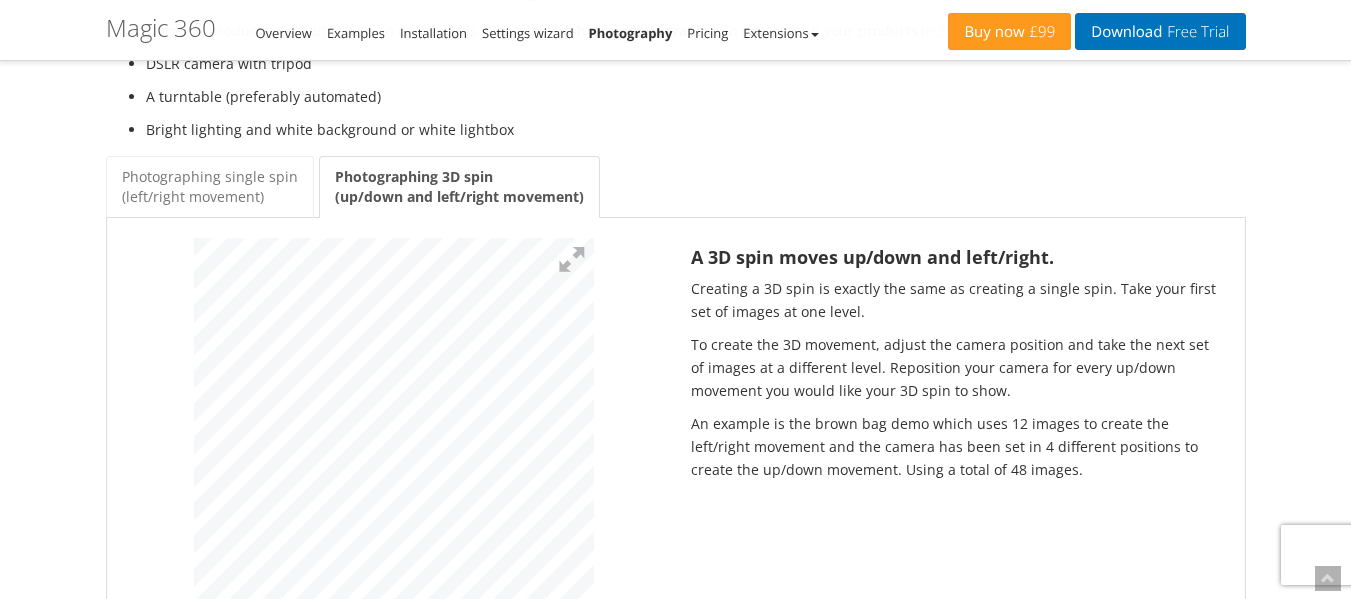 click on "Get photography quotation now Connect to a 360 professional studio Because we create a 360 viewer, we know many 360 photography studios around the world which we put our customers in touch with for their 360 photography requirements.               Your name   Email   Your country   Number of products   1 2 3 4 5 6 7 8 9 10 15 20 25 30 40 50 100+ Describe your products   Get your free quotation Δ             How 360 photography studios create 360 imagery Expert 360° photographers use custom-made 360° equipment to shoot gorgeous photos of products with simplicity, speed and quality. Balanced lighting creates 360 photos without shadows and keeps colours crisp. A white background means images fit easily into any eCommerce design. With years of experience, studios produce exceptional 360 product photography results at the touch of a button. Saving you time and money.     What 360 photography studios can offer you Reflective photography Suspension photography Live model photography Ghost mannequin photography" at bounding box center (676, -853) 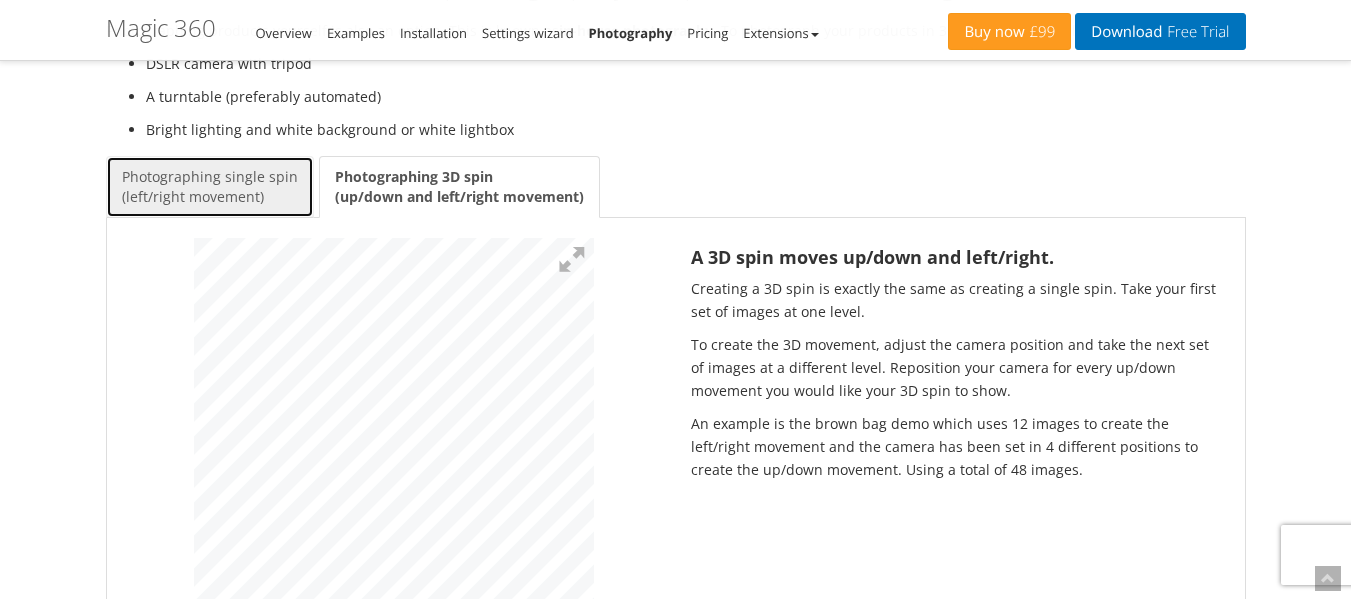 click on "Photographing single spin  (left/right movement)" at bounding box center (210, 187) 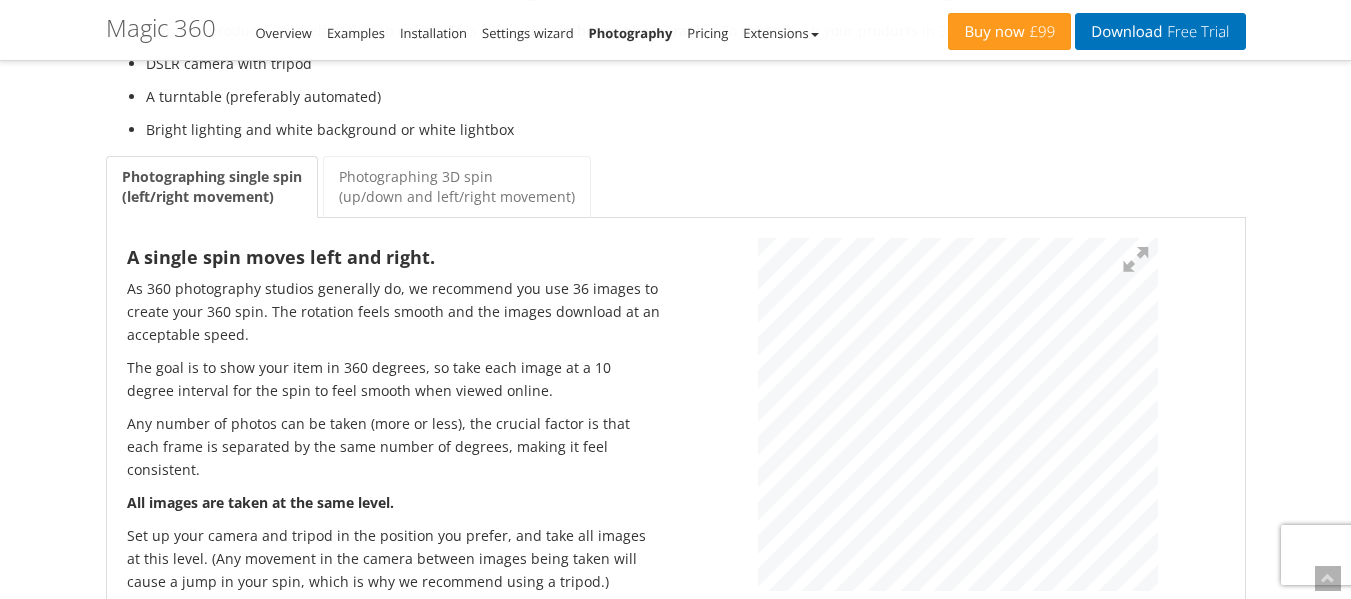 click on "Magic Zoom Plus   Magic Zoom   Magic Scroll   Magic 360   Magic Slideshow   Magic Thumb    Contact   My Account   Buy now  £99   Download  Free Trial Magic 360  photography Overview Examples Installation Settings wizard Photography Pricing Extensions  Magic 360 for Magento Magic 360 for WooCommerce Magic 360 for PrestaShop Magic 360 for Shopify Magic 360 for OpenCart Magic 360 for CS-Cart Magic 360 for X-Cart Magic 360 for Zen Cart Magic 360 for WordPress Magic 360 for WP e-Commerce Magic 360 for Jigoshop Magic 360 for Joomla Magic 360 for VirtueMart Magic 360 for HikaShop Magic 360 for redSHOP Magic 360 for OXID Magic 360 for CubeCart Magic 360 for ecommerce Templates Magic 360 for LiteCommerce Get photography quotation now Connect to a 360 professional studio Because we create a 360 viewer, we know many 360 photography studios around the world which we put our customers in touch with for their 360 photography requirements.               Your name   Email   Your country   Number of products" at bounding box center (675, -718) 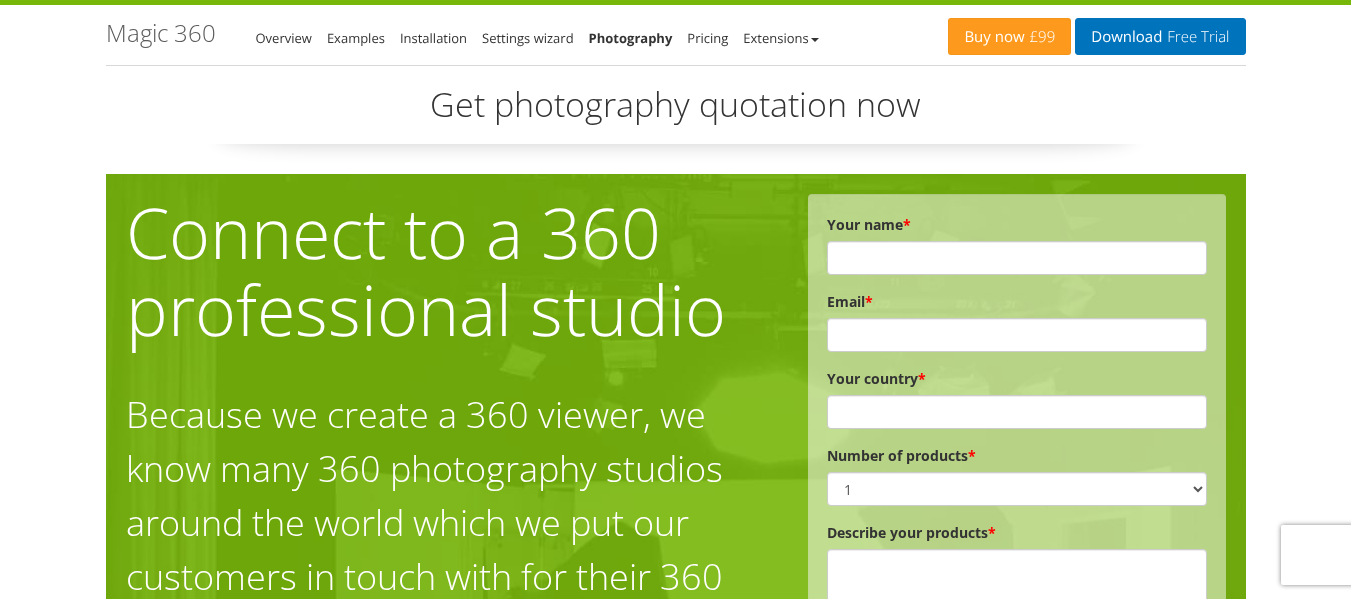 scroll, scrollTop: 0, scrollLeft: 0, axis: both 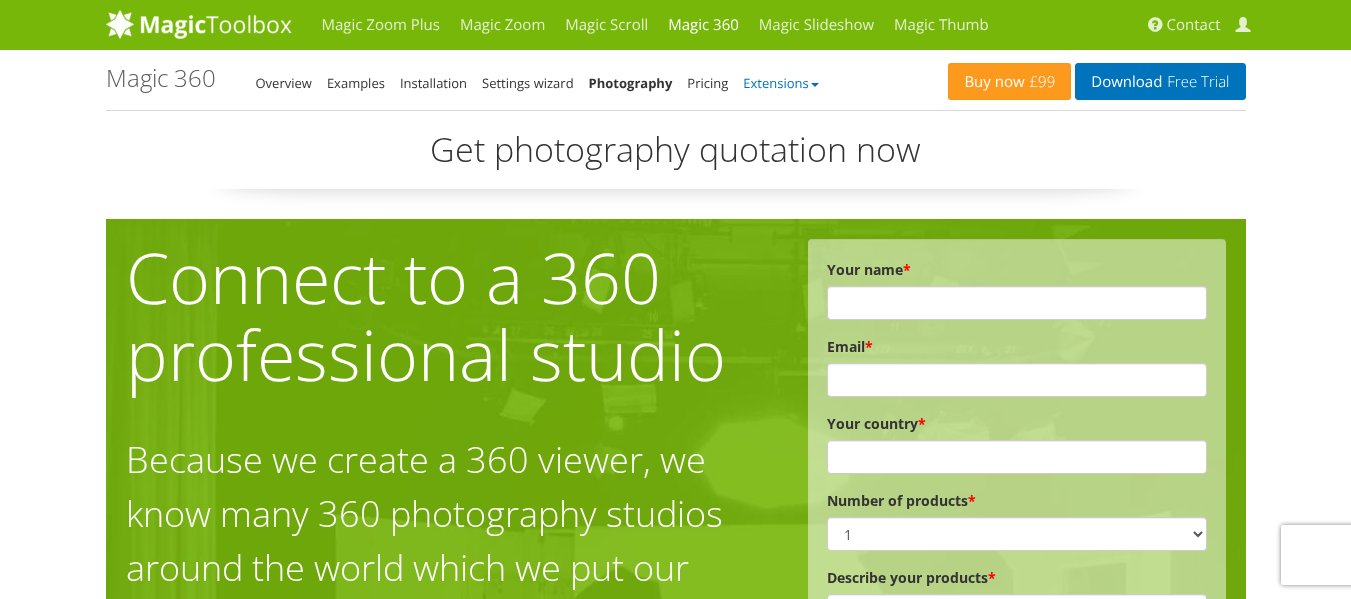click on "Extensions" at bounding box center [780, 83] 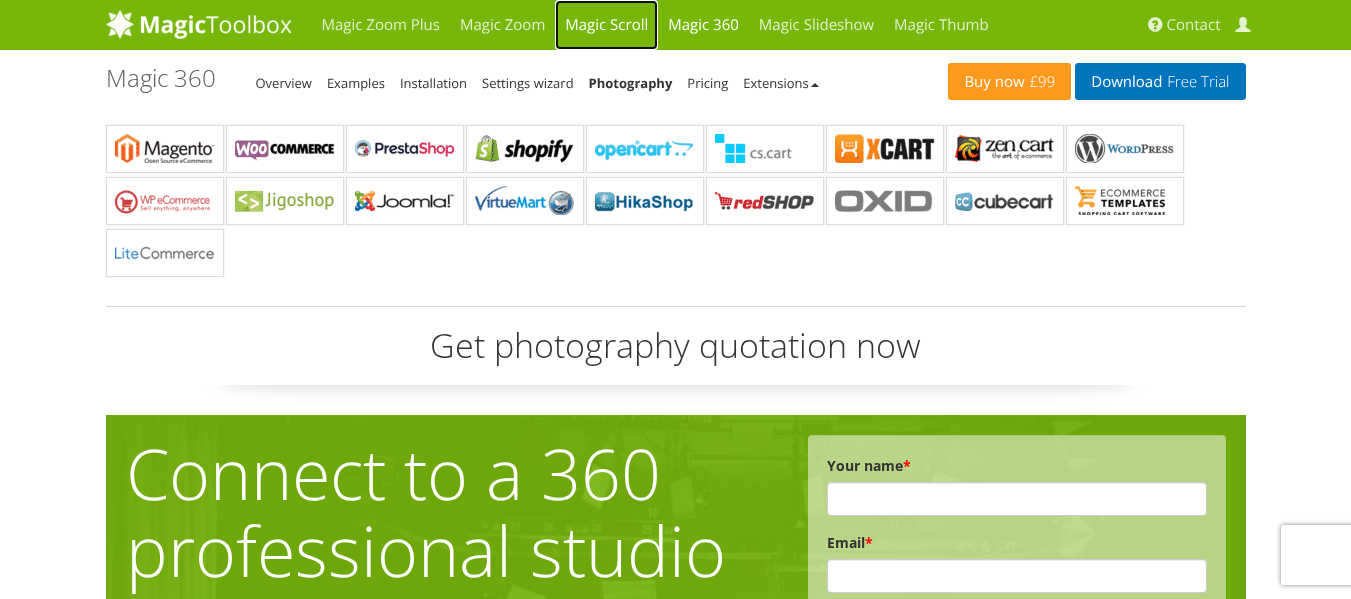 click on "Magic Scroll" at bounding box center (606, 25) 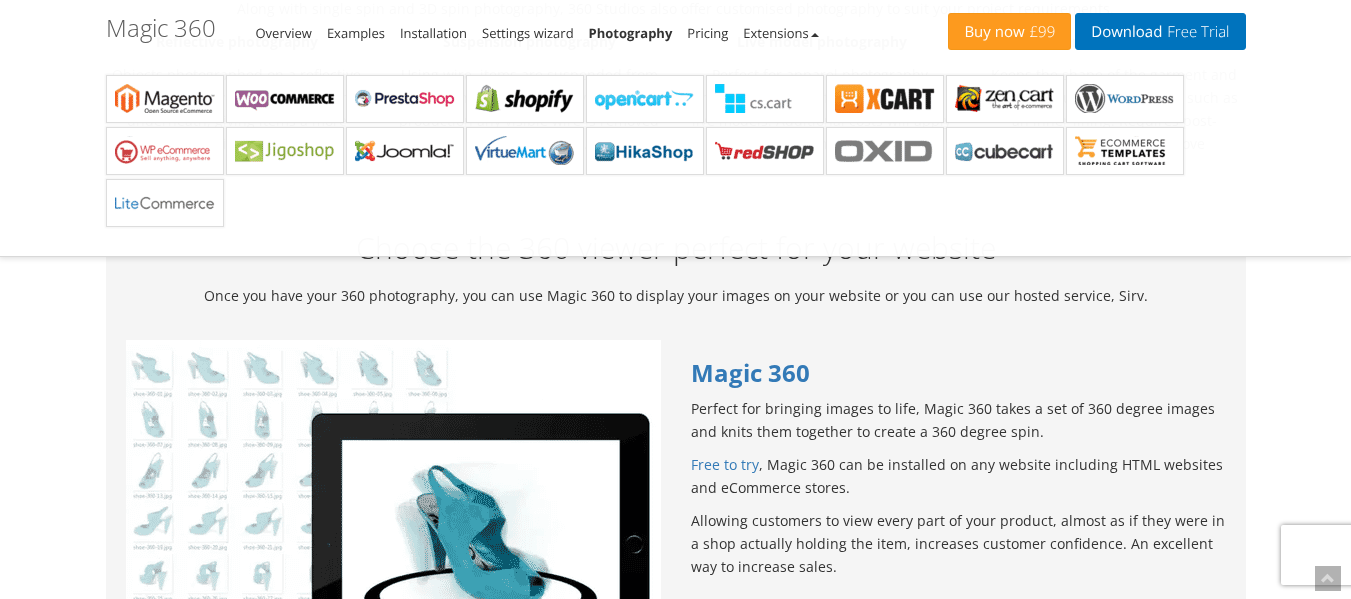 scroll, scrollTop: 1733, scrollLeft: 0, axis: vertical 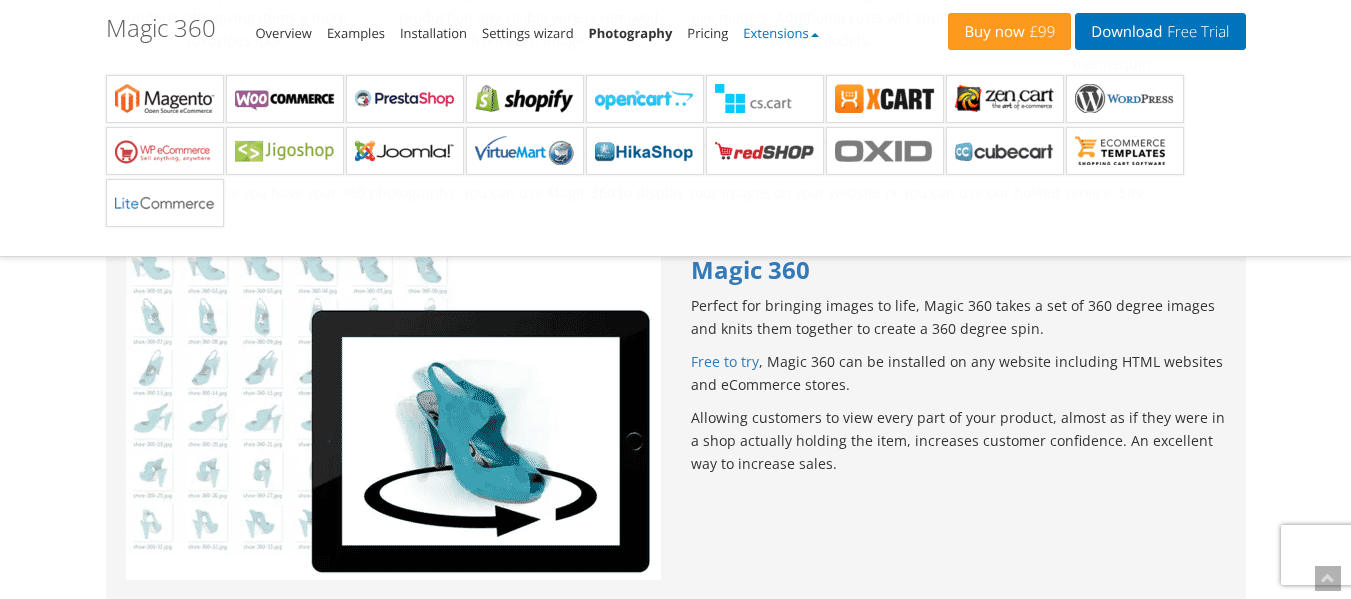 click on "Extensions" at bounding box center [780, 33] 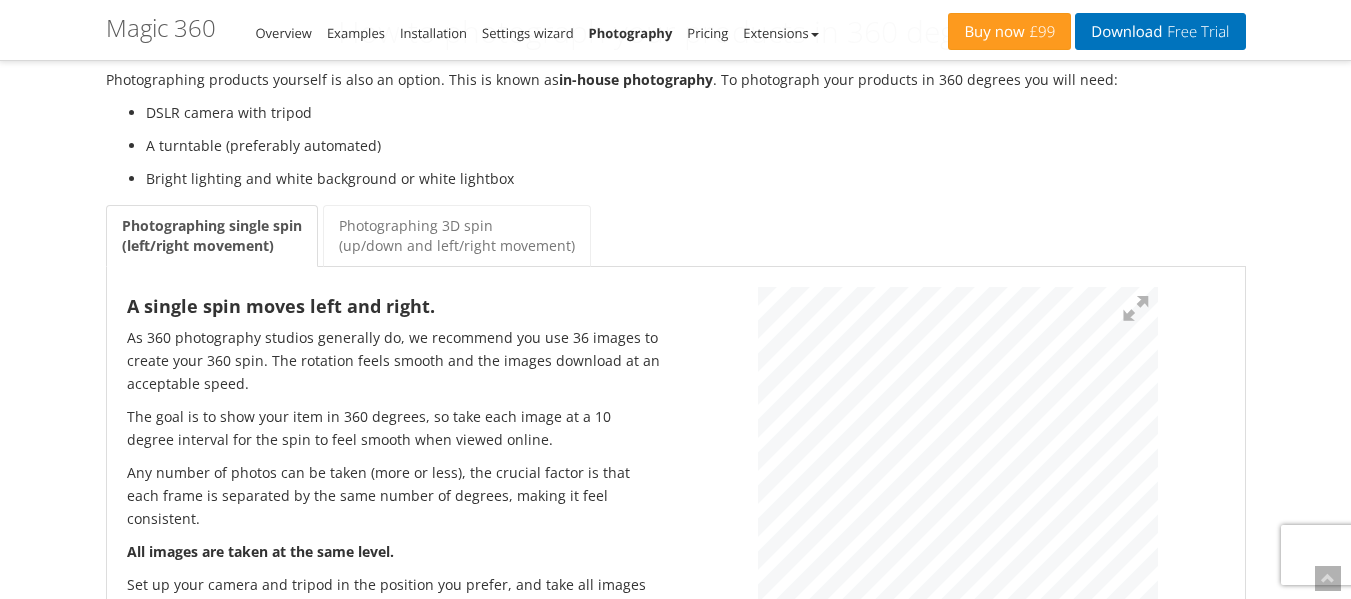 scroll, scrollTop: 2667, scrollLeft: 0, axis: vertical 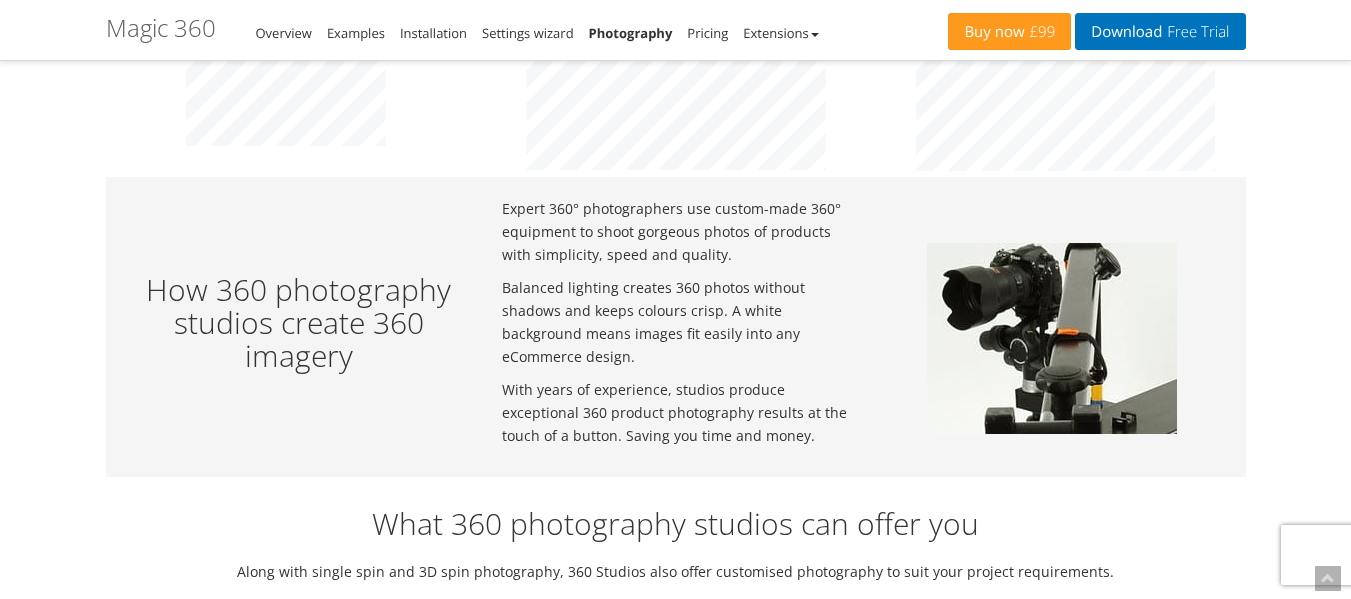 drag, startPoint x: 1058, startPoint y: 322, endPoint x: 866, endPoint y: 327, distance: 192.0651 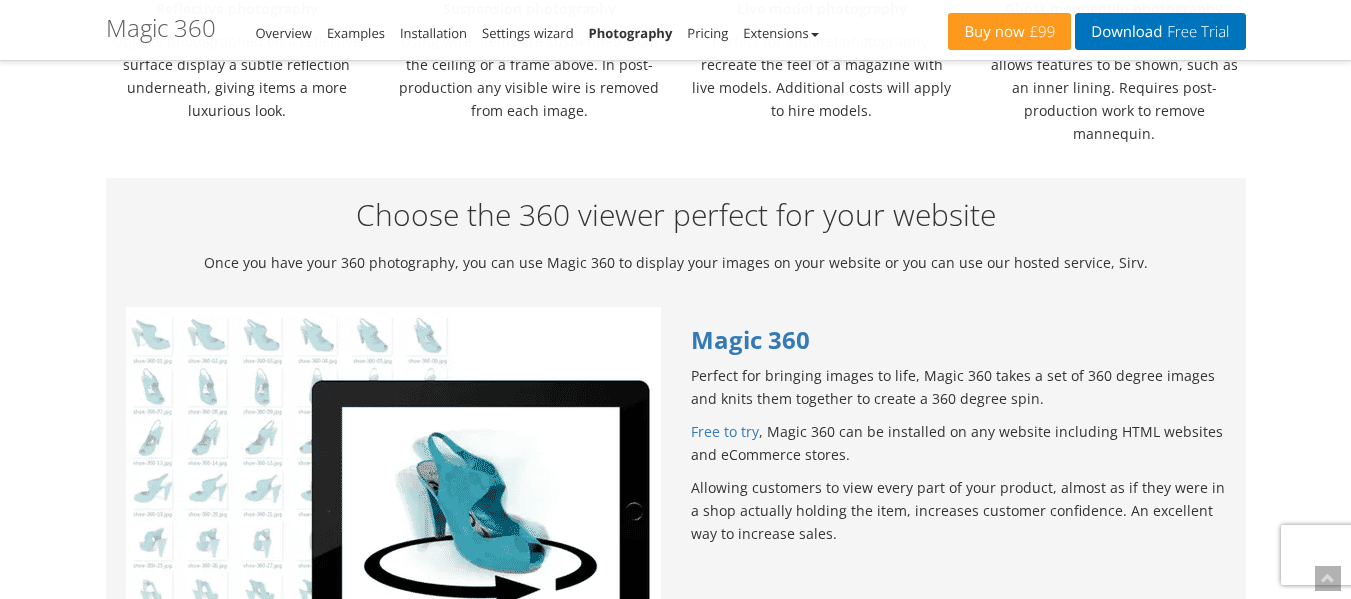 scroll, scrollTop: 2000, scrollLeft: 0, axis: vertical 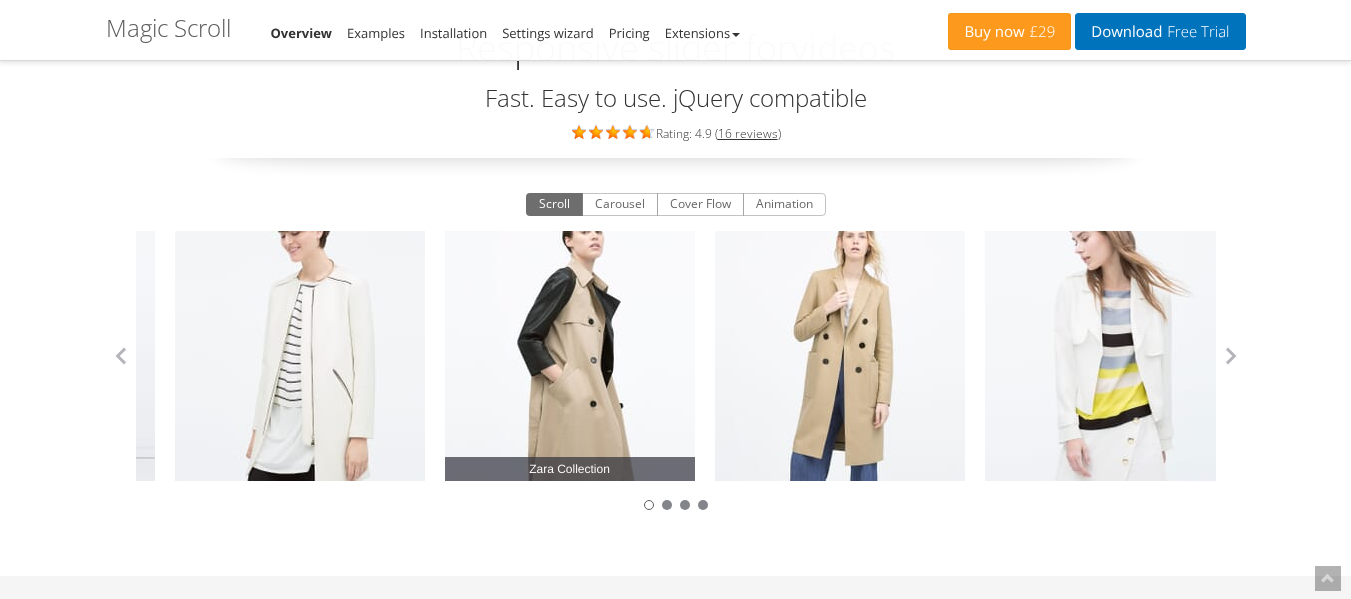 drag, startPoint x: 1091, startPoint y: 365, endPoint x: 878, endPoint y: 330, distance: 215.85643 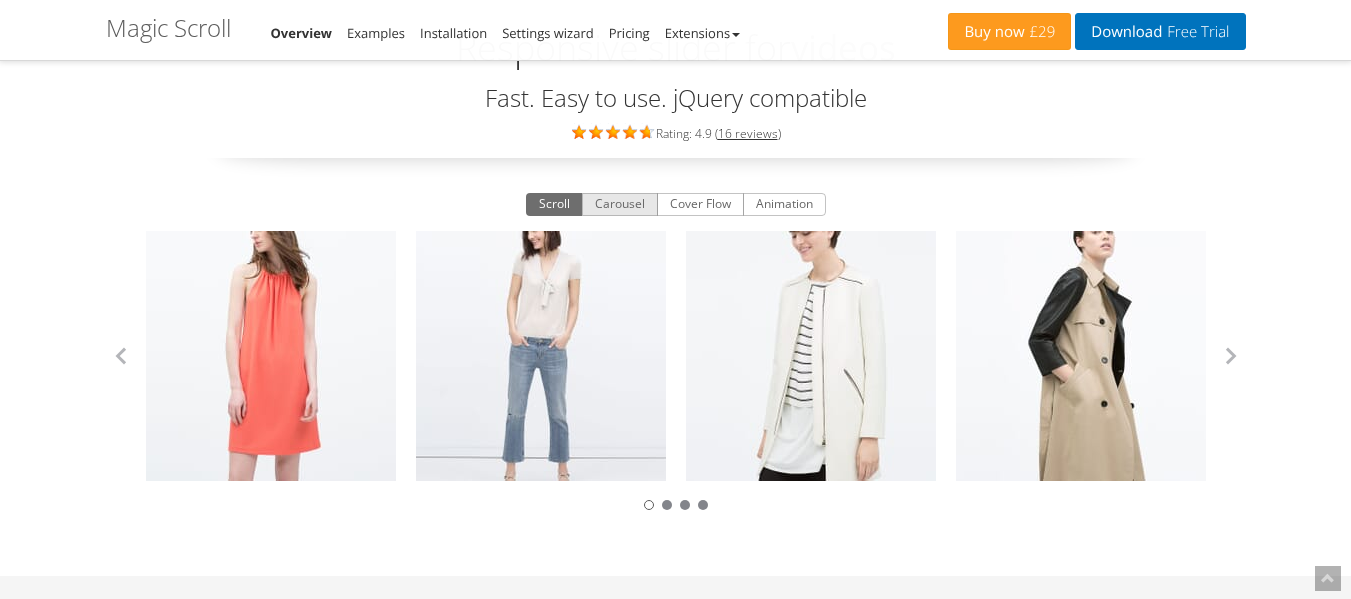 click on "Carousel" at bounding box center (620, 205) 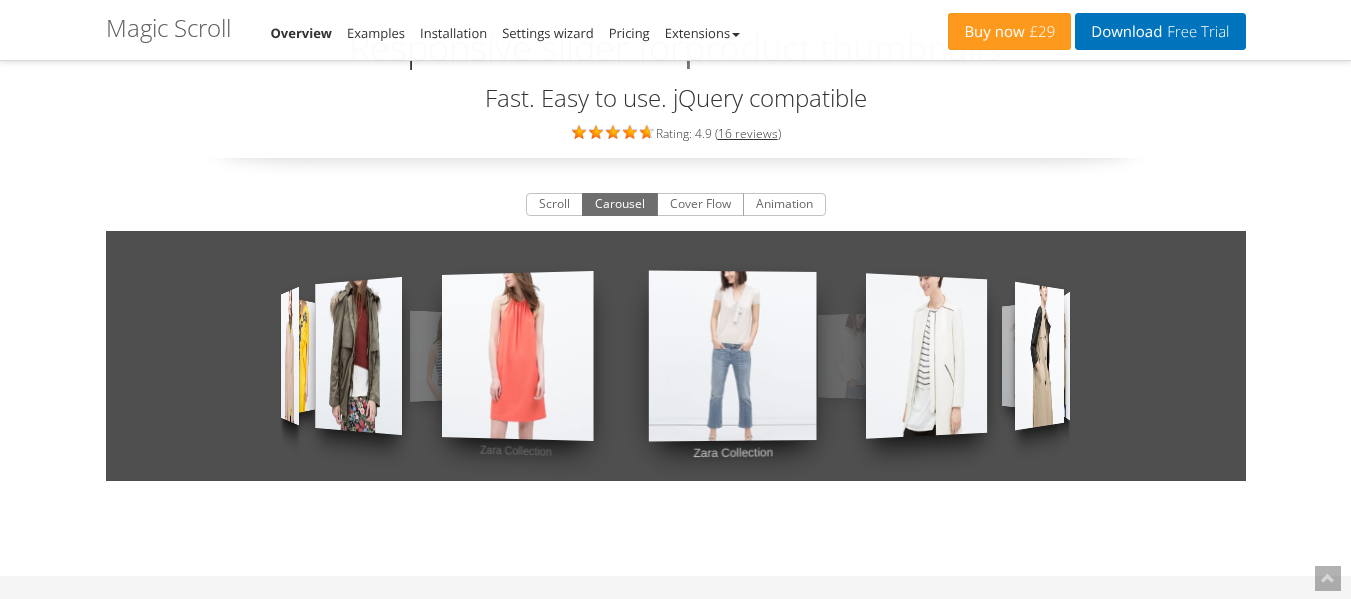 drag, startPoint x: 882, startPoint y: 351, endPoint x: 608, endPoint y: 304, distance: 278.0018 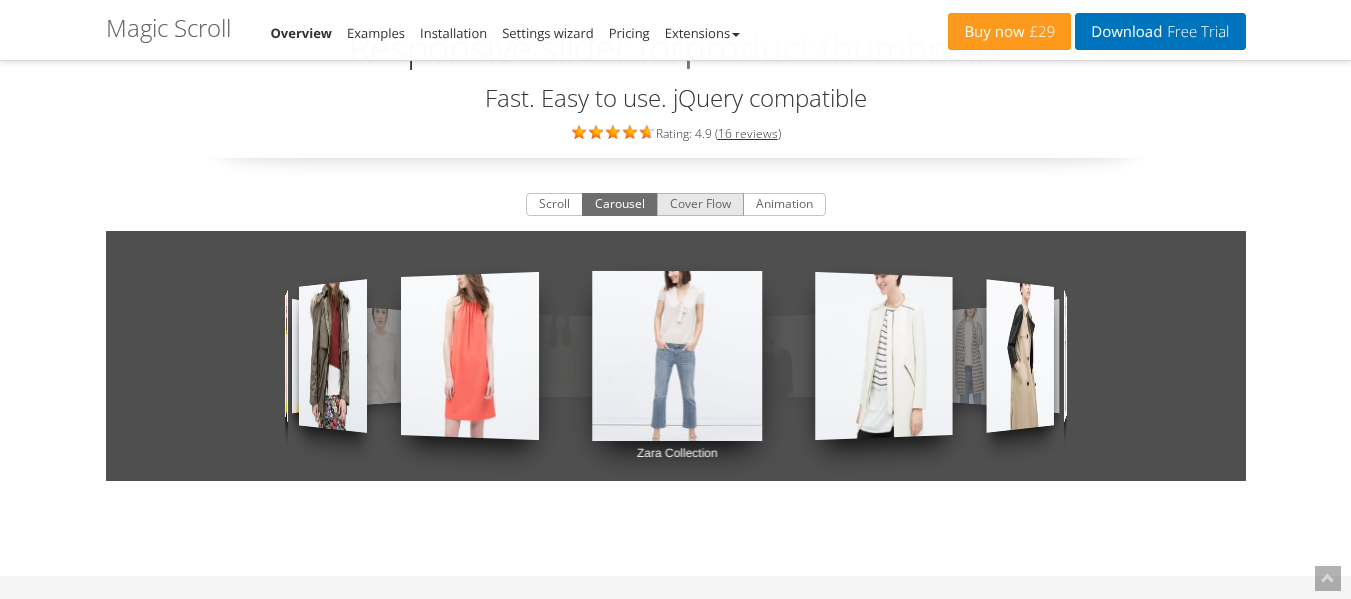 click on "Cover Flow" at bounding box center (700, 205) 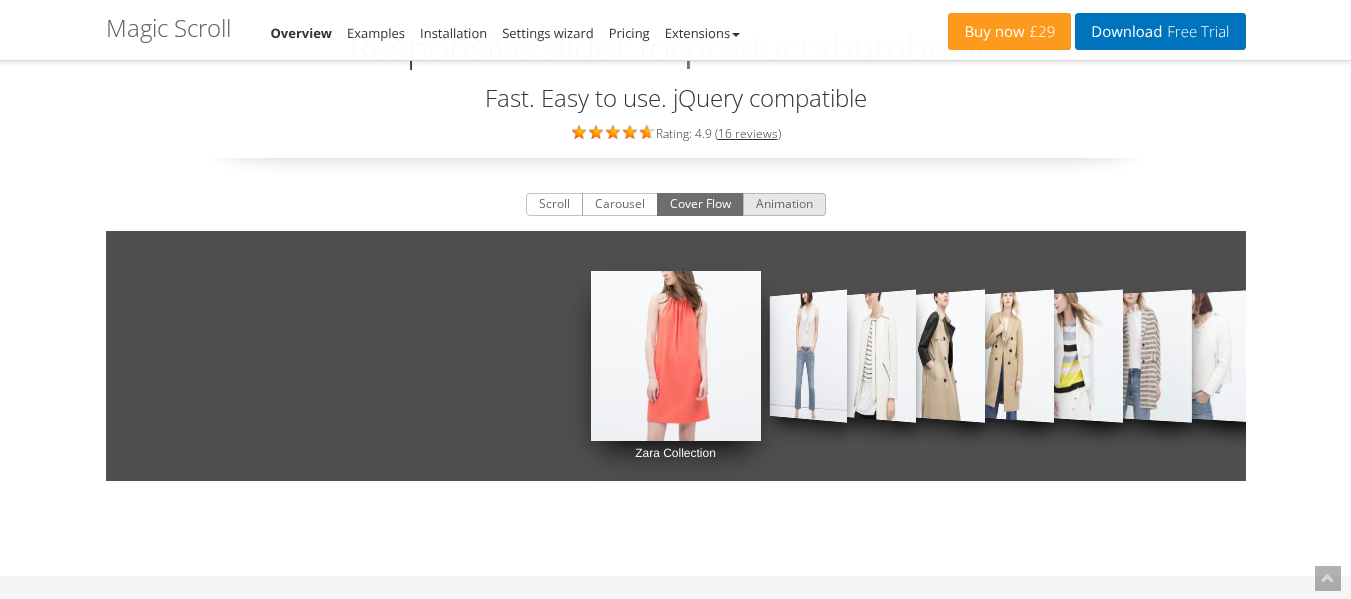 click on "Animation" at bounding box center (784, 205) 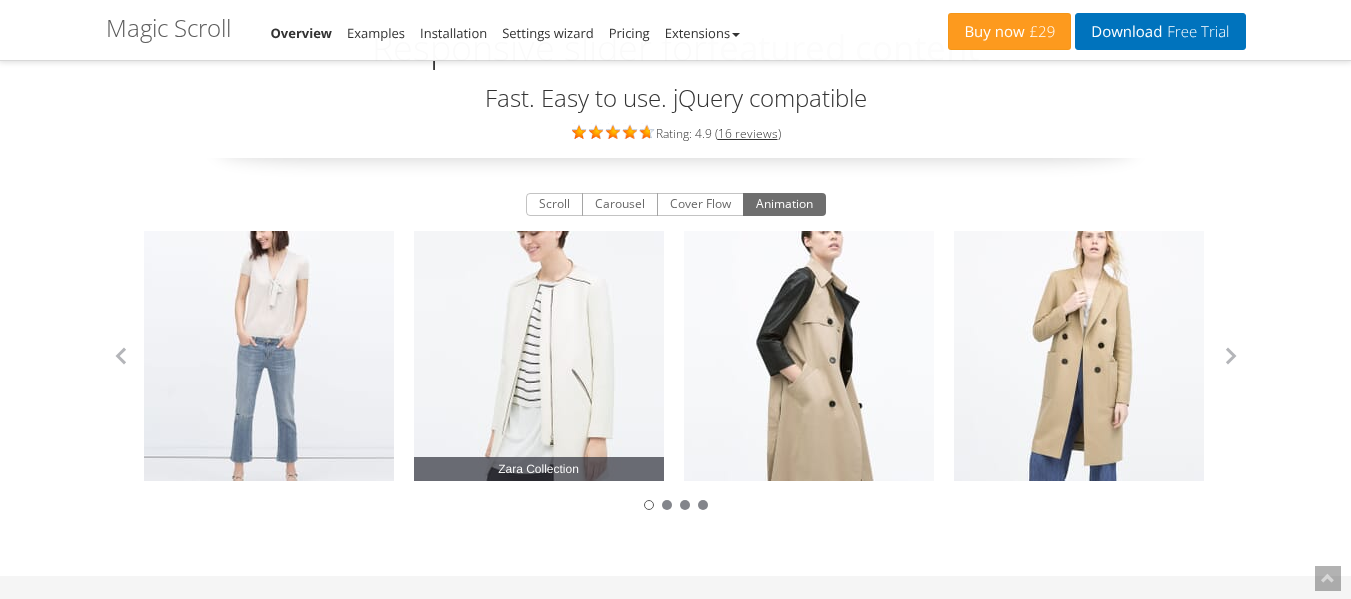 drag, startPoint x: 905, startPoint y: 390, endPoint x: 629, endPoint y: 382, distance: 276.1159 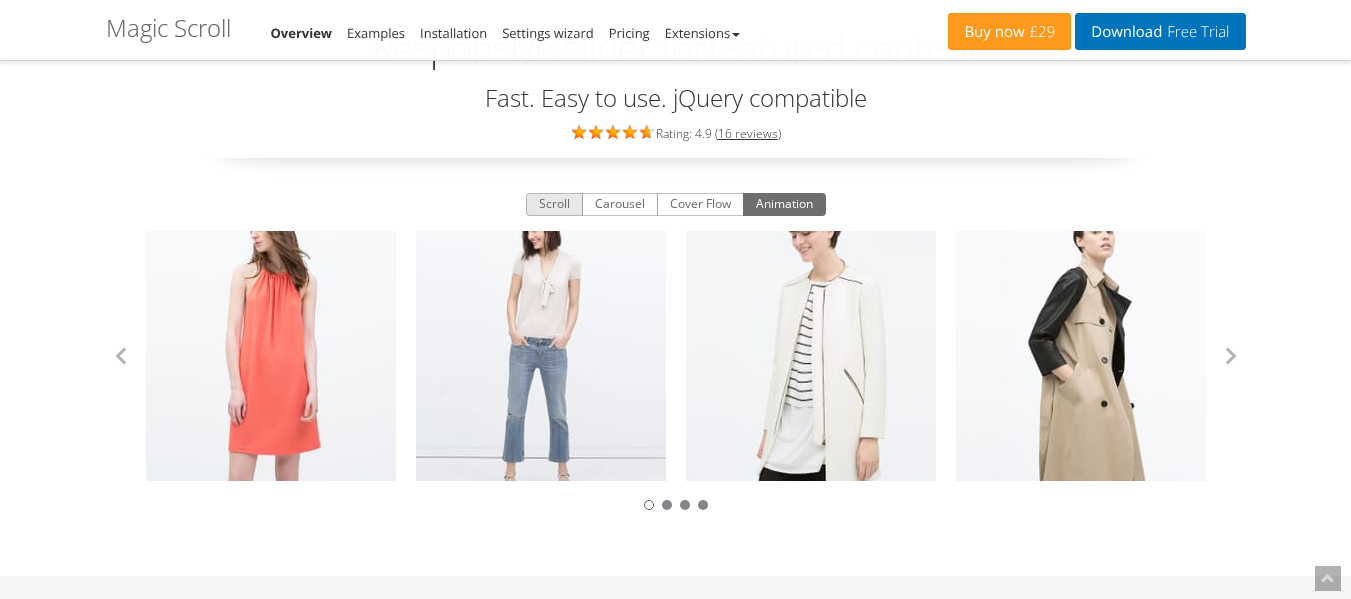 click on "Scroll" at bounding box center [554, 205] 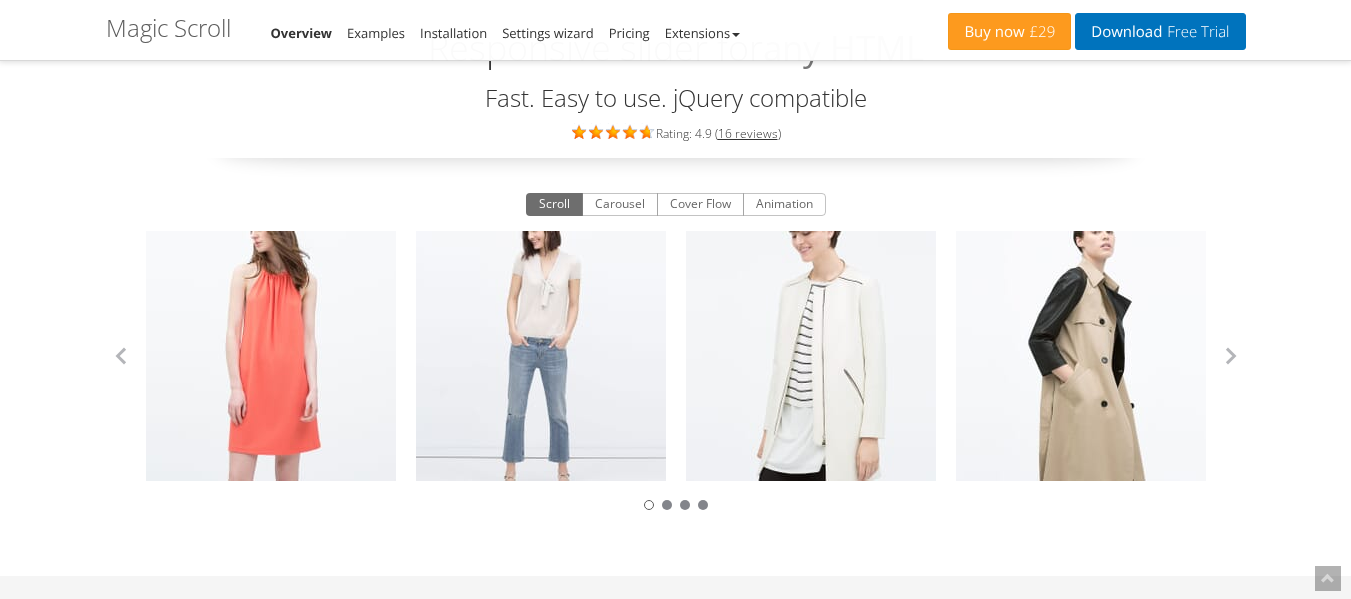 click on "Scroll   Carousel   Cover Flow   Animation Zara Collection Zara Collection Zara Collection Zara Collection Zara Collection Zara Collection Zara Collection Zara Collection Zara Collection Zara Collection Zara Collection Zara Collection Zara Collection Zara Collection Zara Collection Zara Collection Zara Collection Zara Collection Zara Collection Zara Collection Zara Collection Zara Collection Zara Collection Zara Collection" at bounding box center [676, 352] 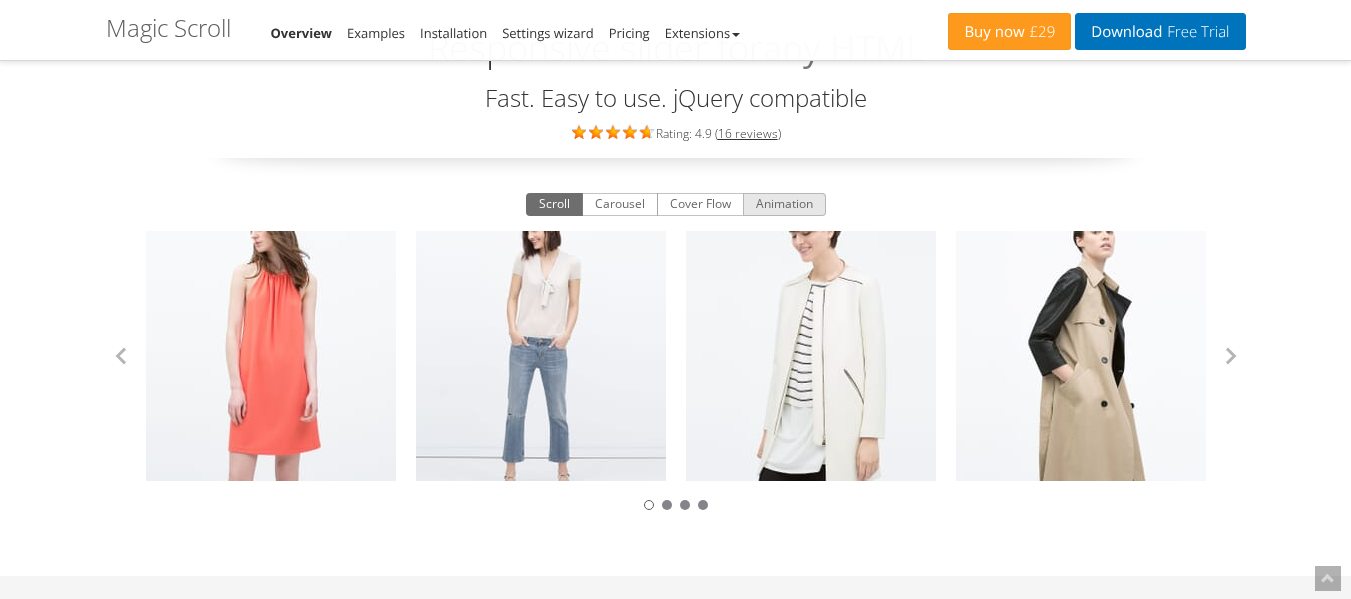 click on "Animation" at bounding box center [784, 205] 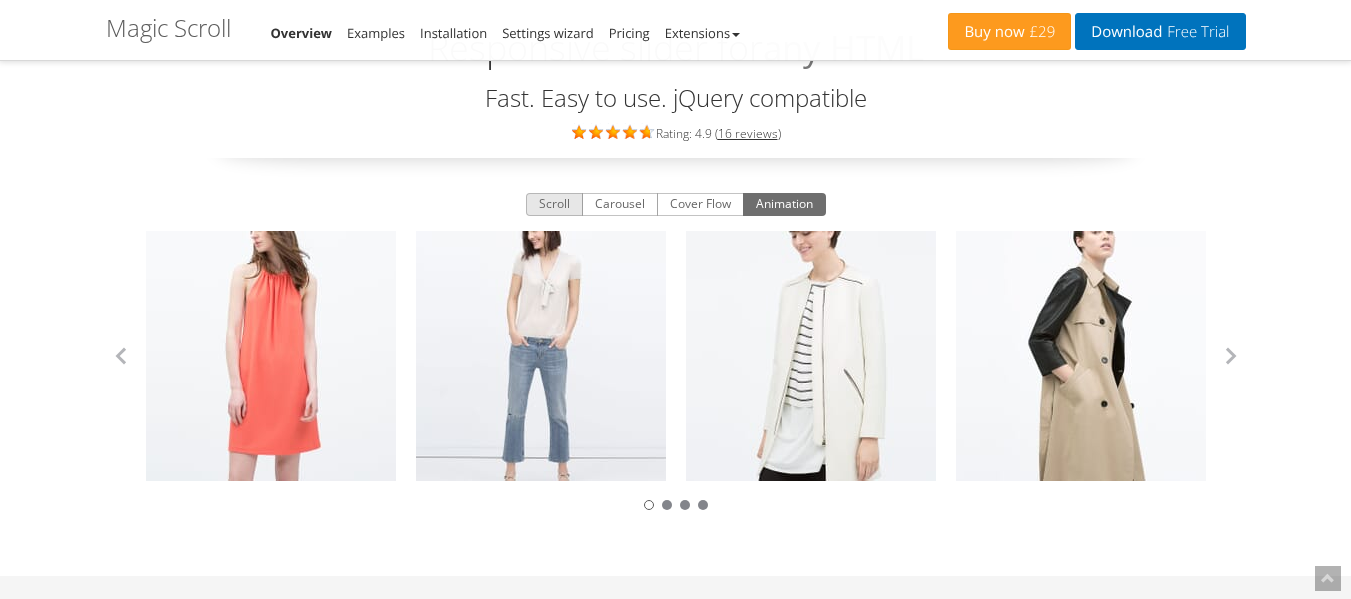 click on "Scroll" at bounding box center (554, 205) 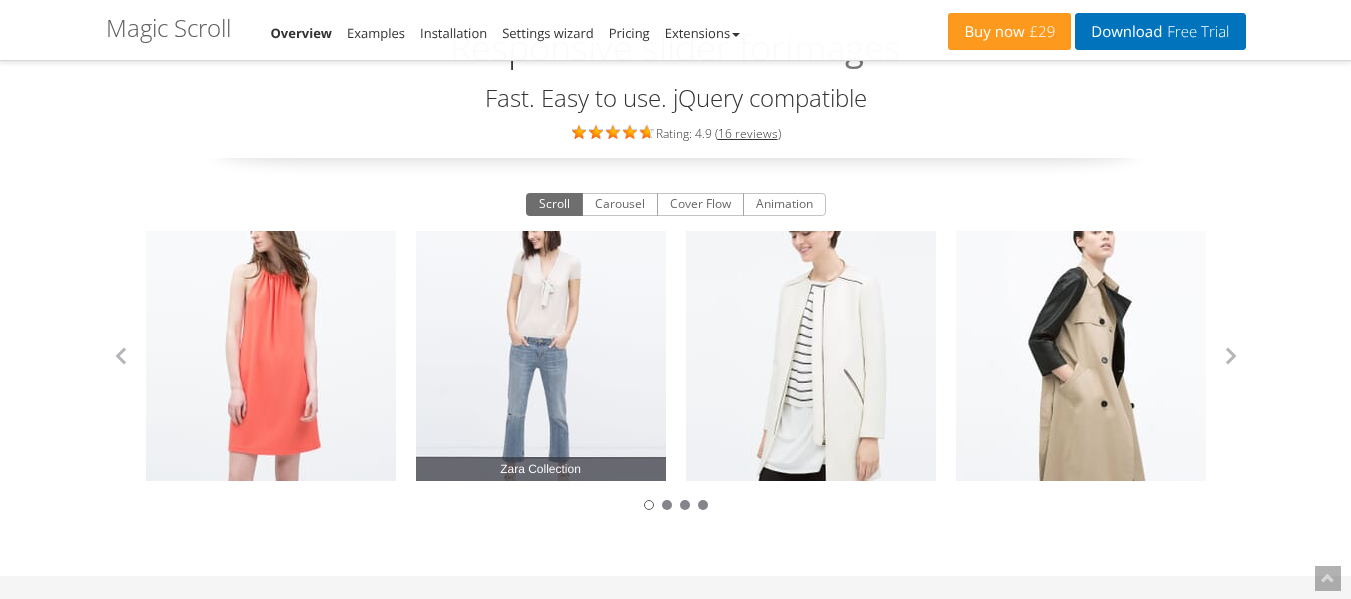 click on "Zara Collection Zara Collection Zara Collection Zara Collection Zara Collection Zara Collection Zara Collection Zara Collection Zara Collection Zara Collection Zara Collection Zara Collection Zara Collection Zara Collection Zara Collection Zara Collection Zara Collection Zara Collection Zara Collection Zara Collection Zara Collection Zara Collection Zara Collection Zara Collection" at bounding box center (-404, 356) 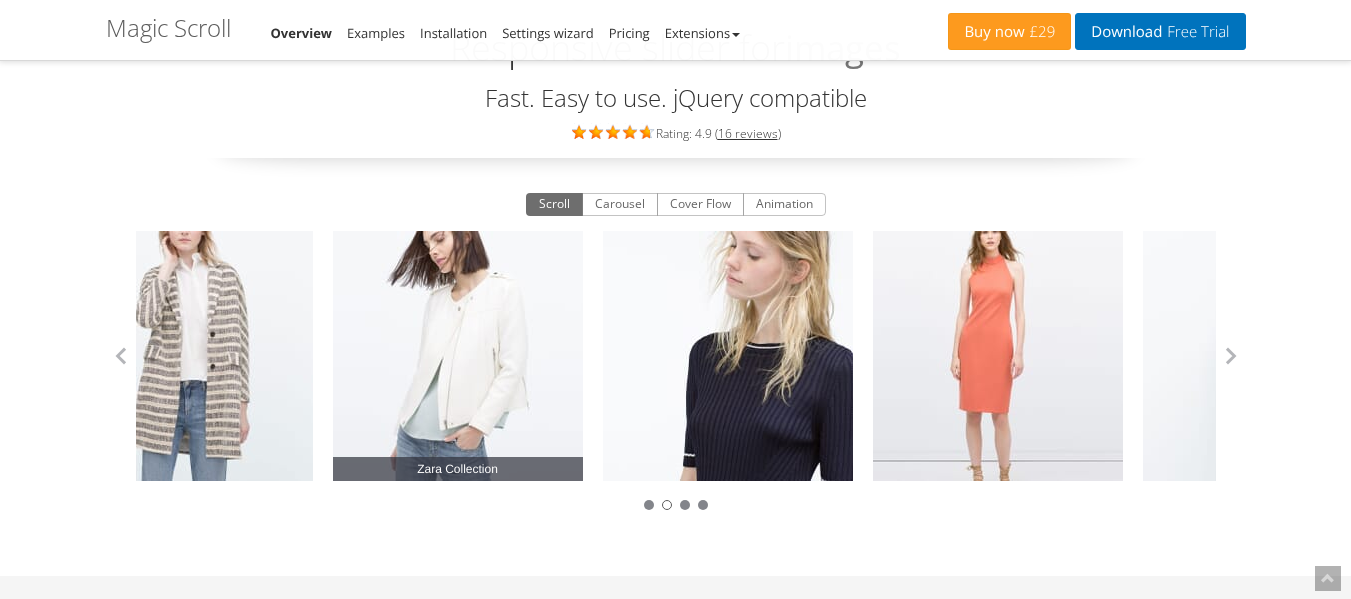 drag, startPoint x: 822, startPoint y: 334, endPoint x: 233, endPoint y: 348, distance: 589.1664 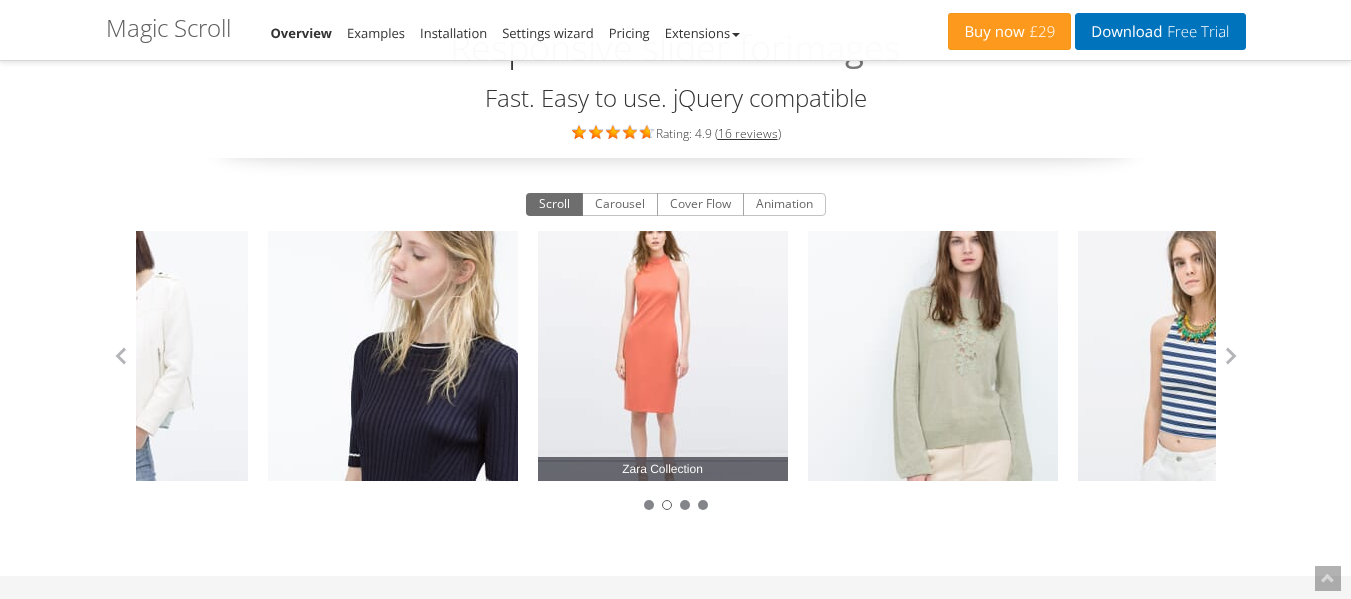 drag, startPoint x: 937, startPoint y: 325, endPoint x: 180, endPoint y: 309, distance: 757.16907 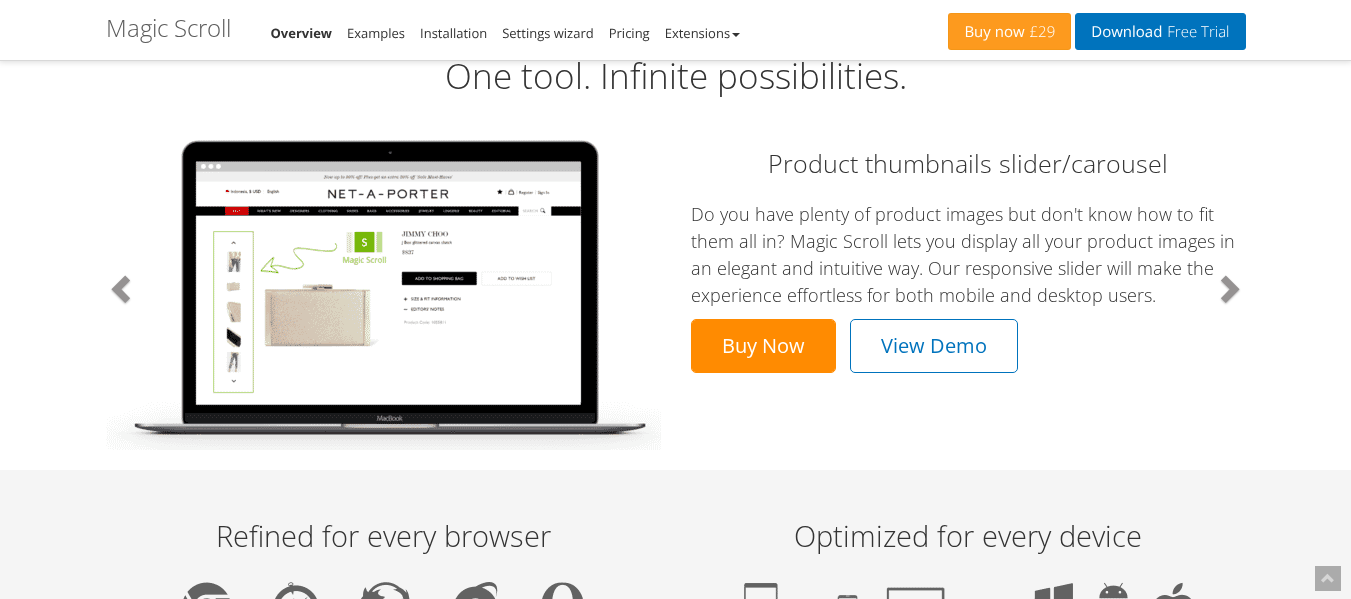 scroll, scrollTop: 1067, scrollLeft: 0, axis: vertical 